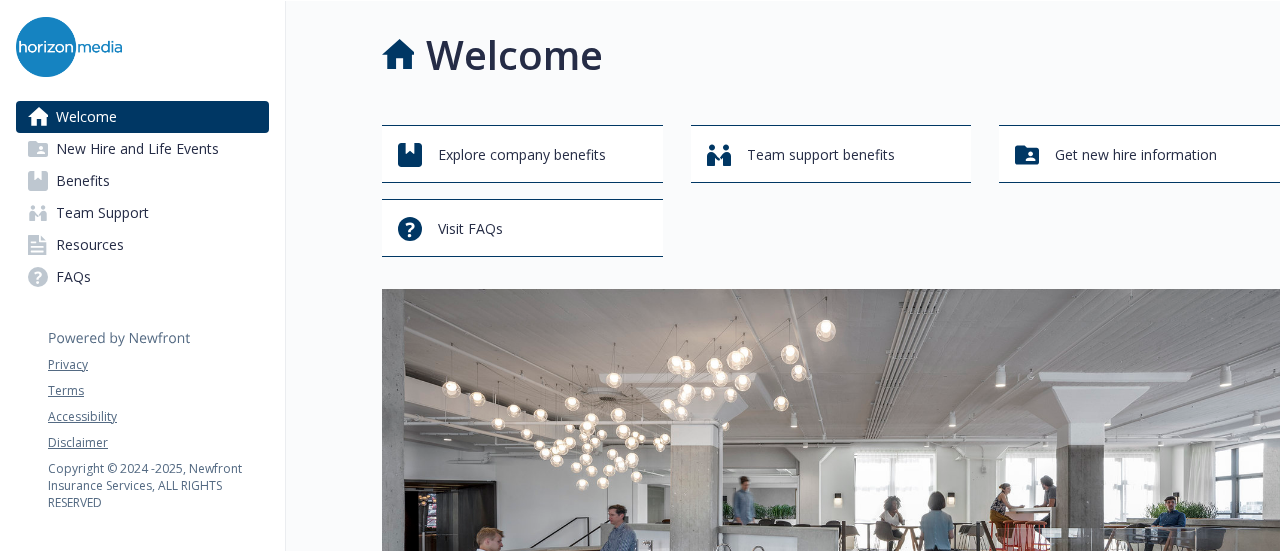 scroll, scrollTop: 0, scrollLeft: 0, axis: both 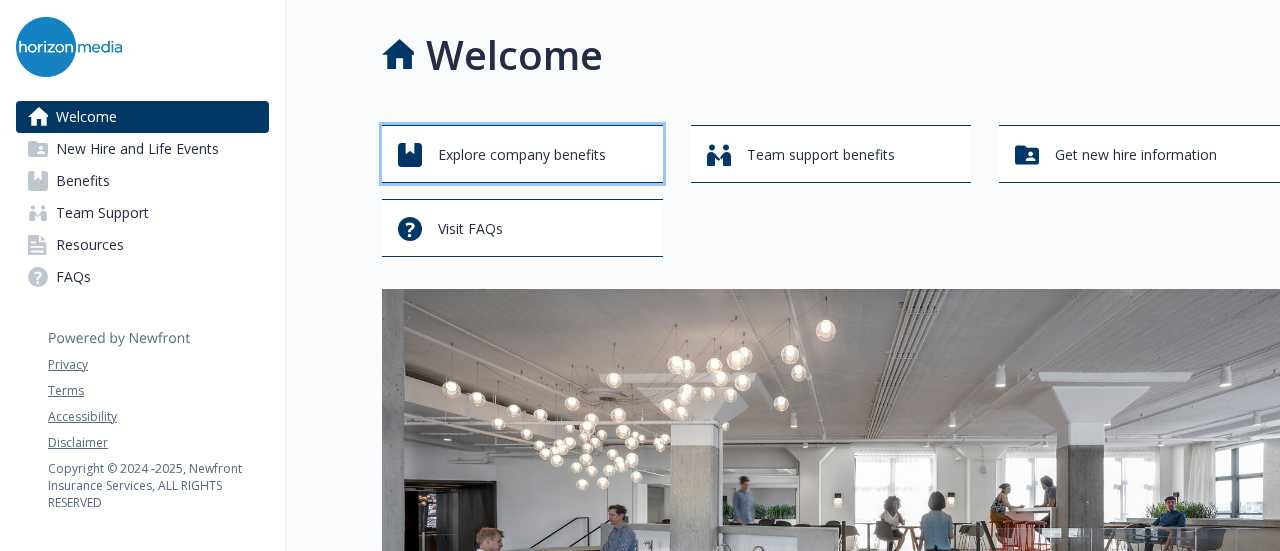 click on "Explore company benefits" at bounding box center (525, 155) 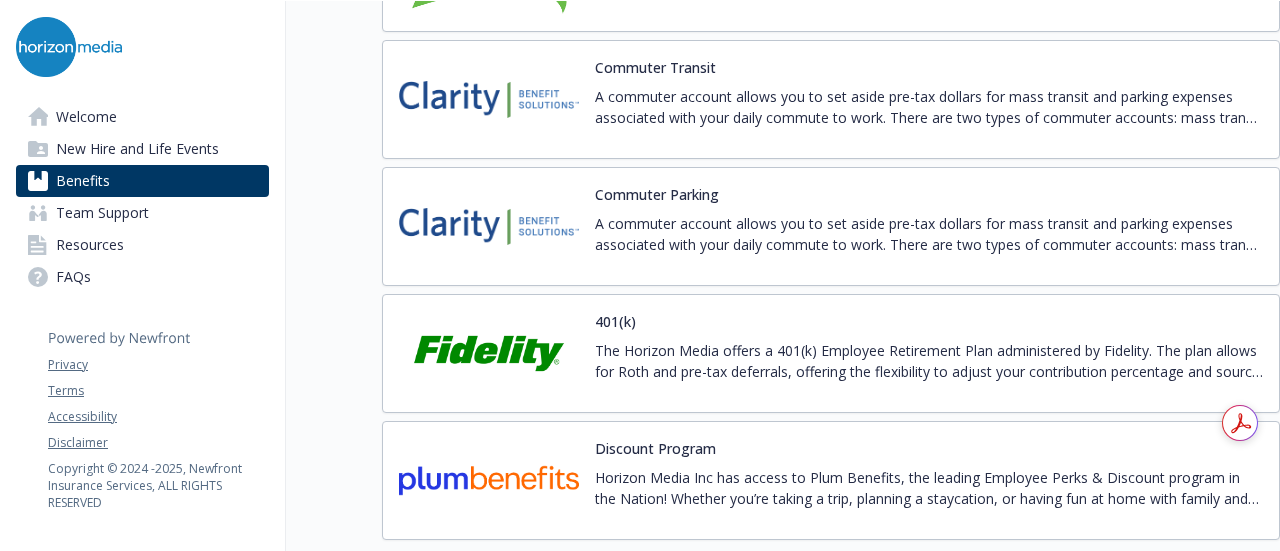 scroll, scrollTop: 3538, scrollLeft: 0, axis: vertical 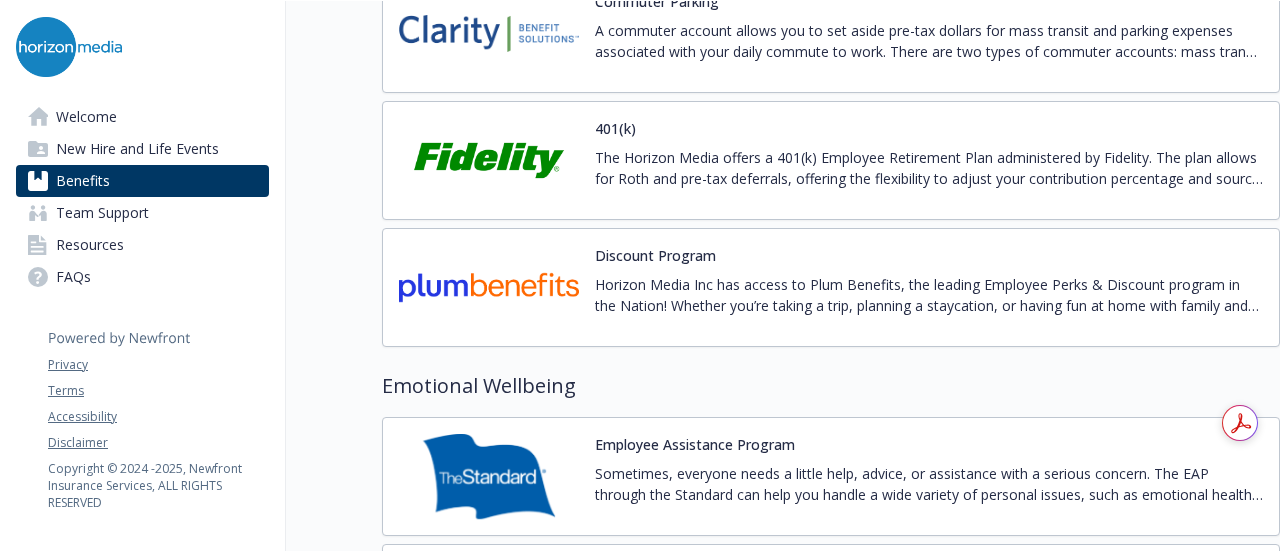click at bounding box center (489, 160) 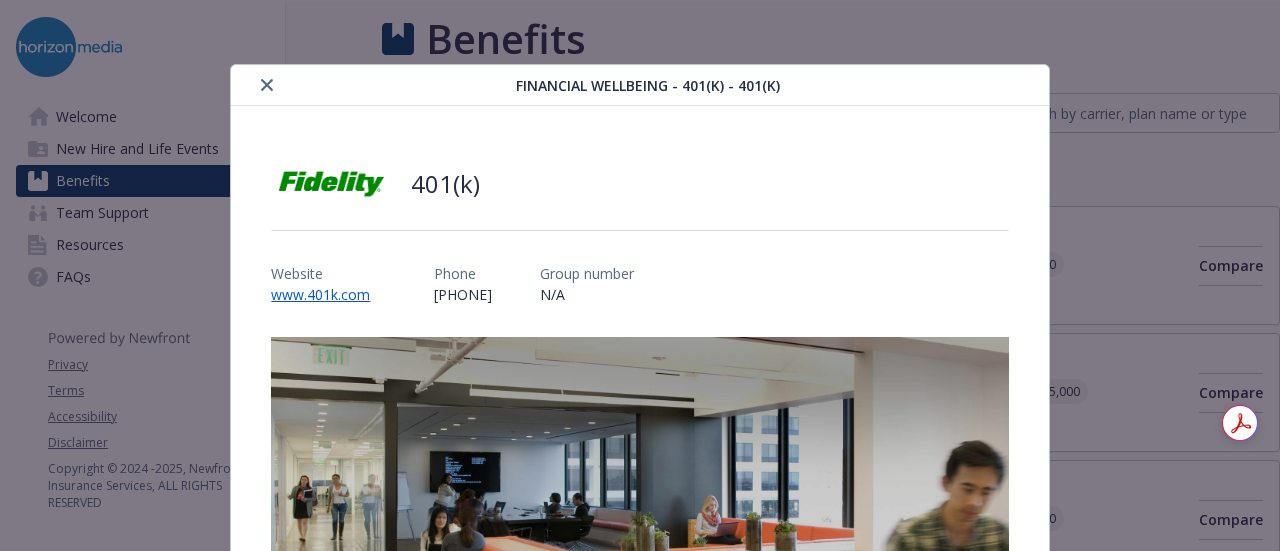 scroll, scrollTop: 3538, scrollLeft: 0, axis: vertical 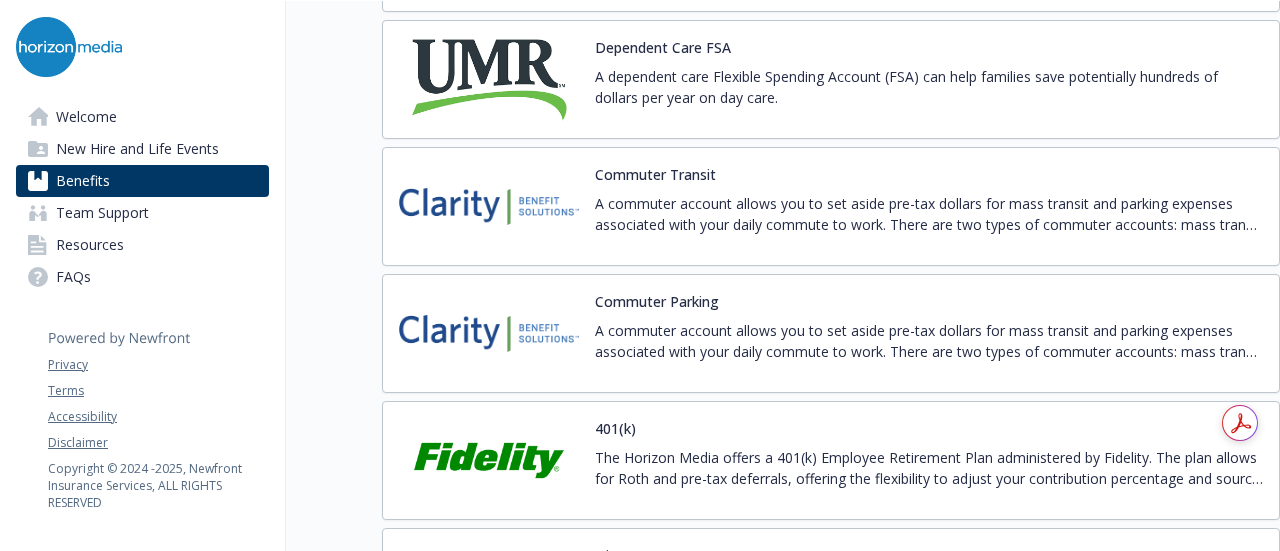 click on "New Hire and Life Events" at bounding box center (137, 149) 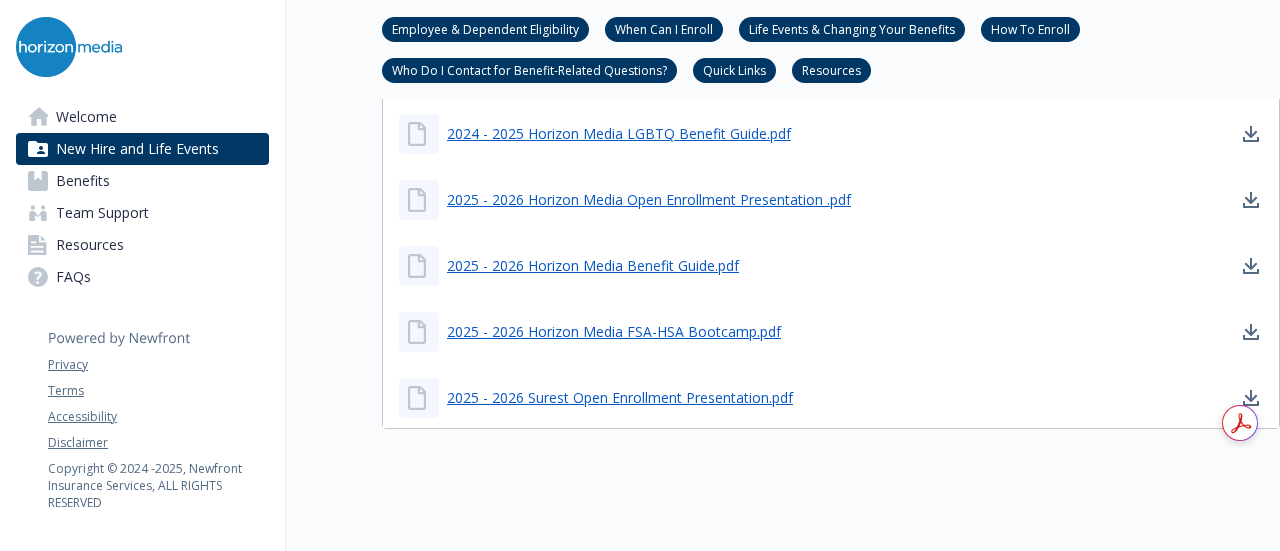scroll, scrollTop: 1403, scrollLeft: 0, axis: vertical 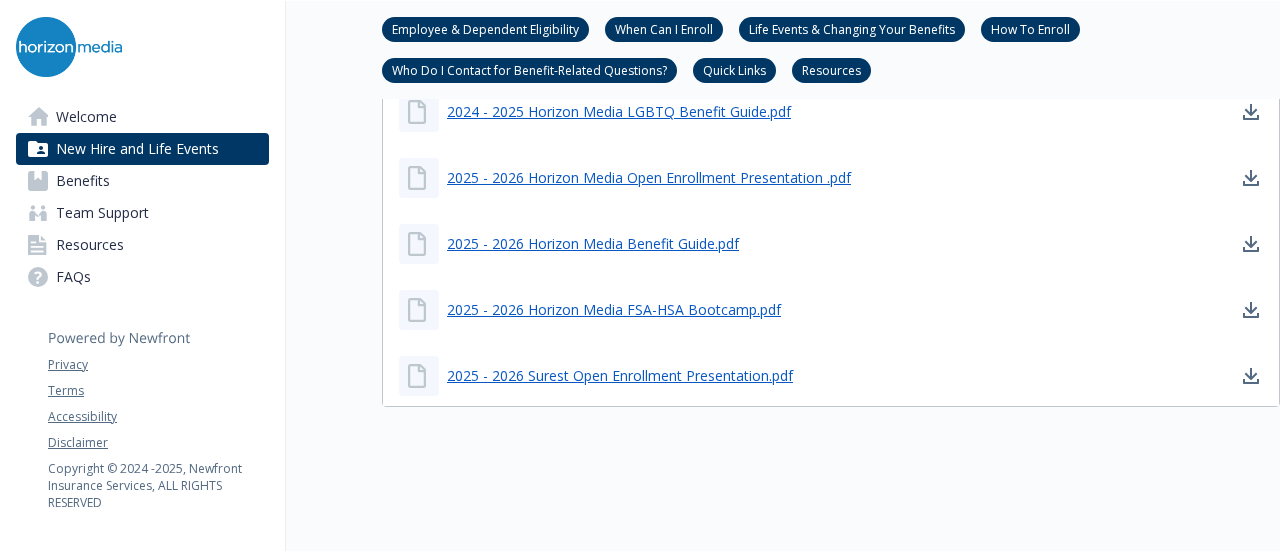 drag, startPoint x: 770, startPoint y: 323, endPoint x: 628, endPoint y: 439, distance: 183.35757 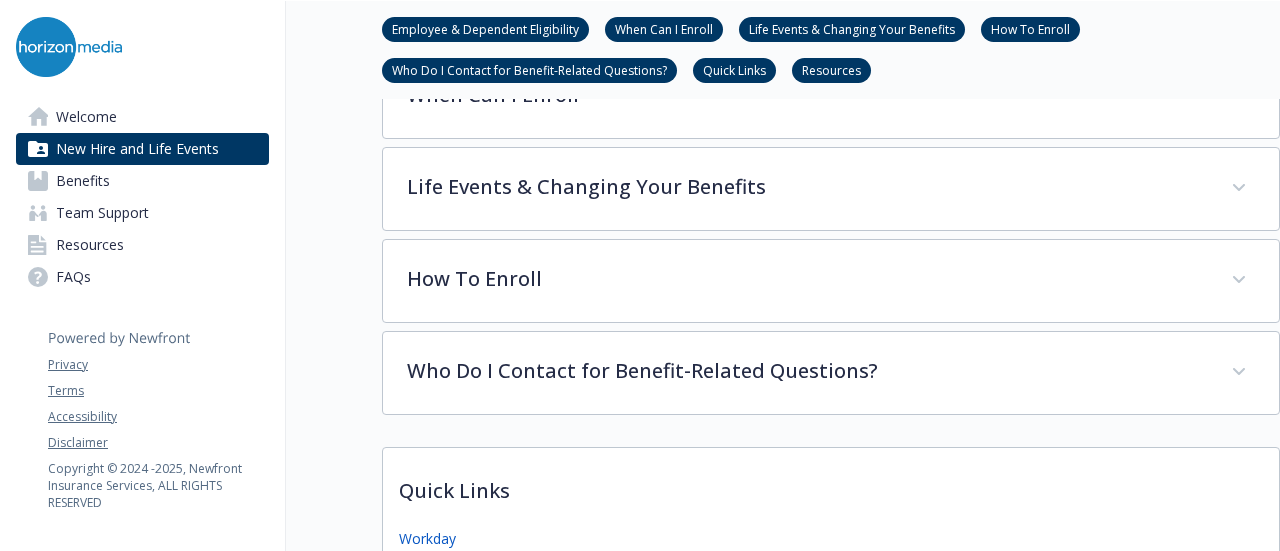 scroll, scrollTop: 503, scrollLeft: 0, axis: vertical 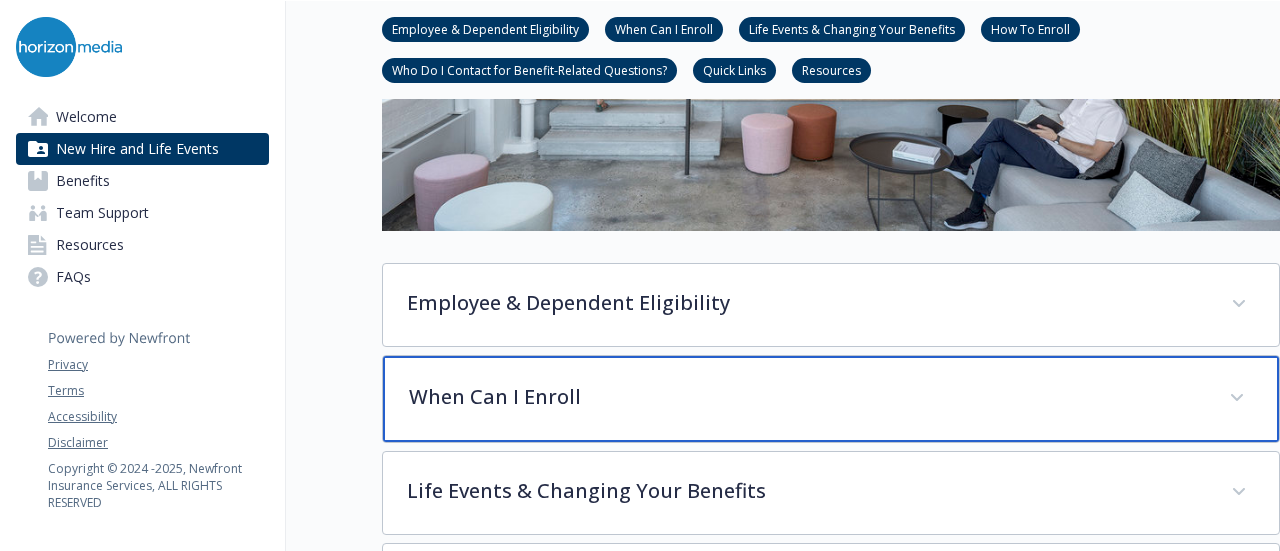 click on "When Can I Enroll" at bounding box center [831, 399] 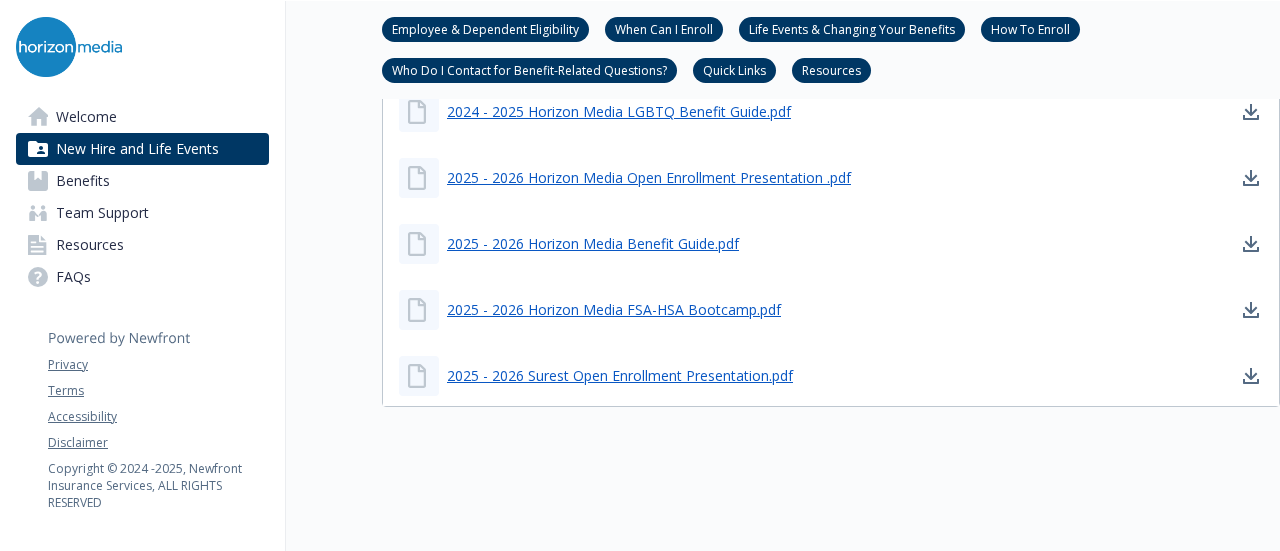 scroll, scrollTop: 1491, scrollLeft: 0, axis: vertical 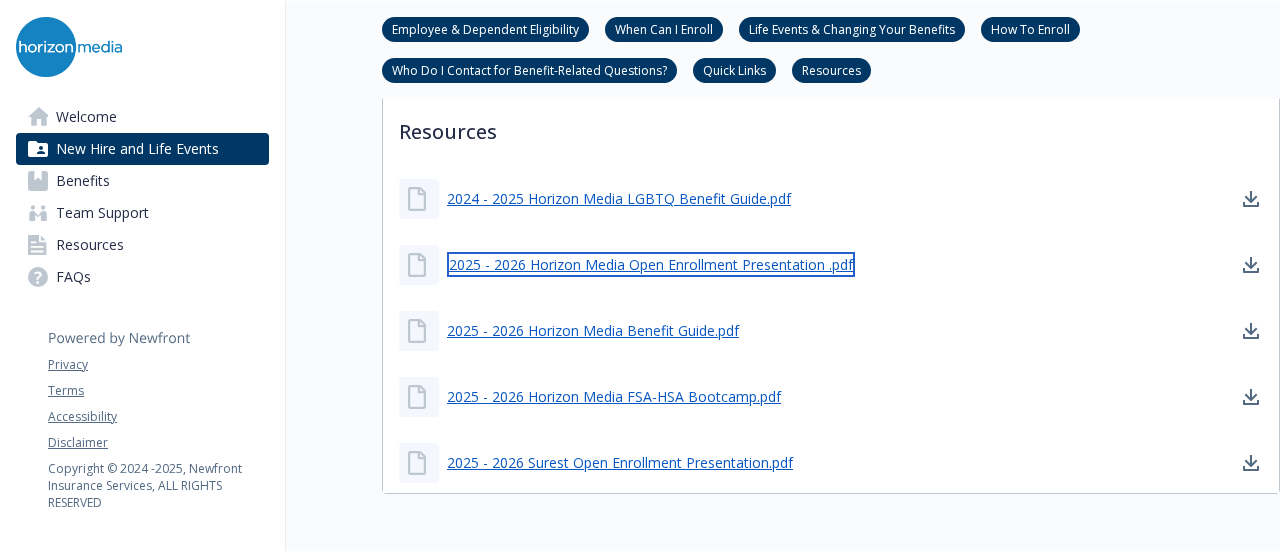 click on "2025 - 2026 Horizon Media Open Enrollment Presentation .pdf" at bounding box center [651, 264] 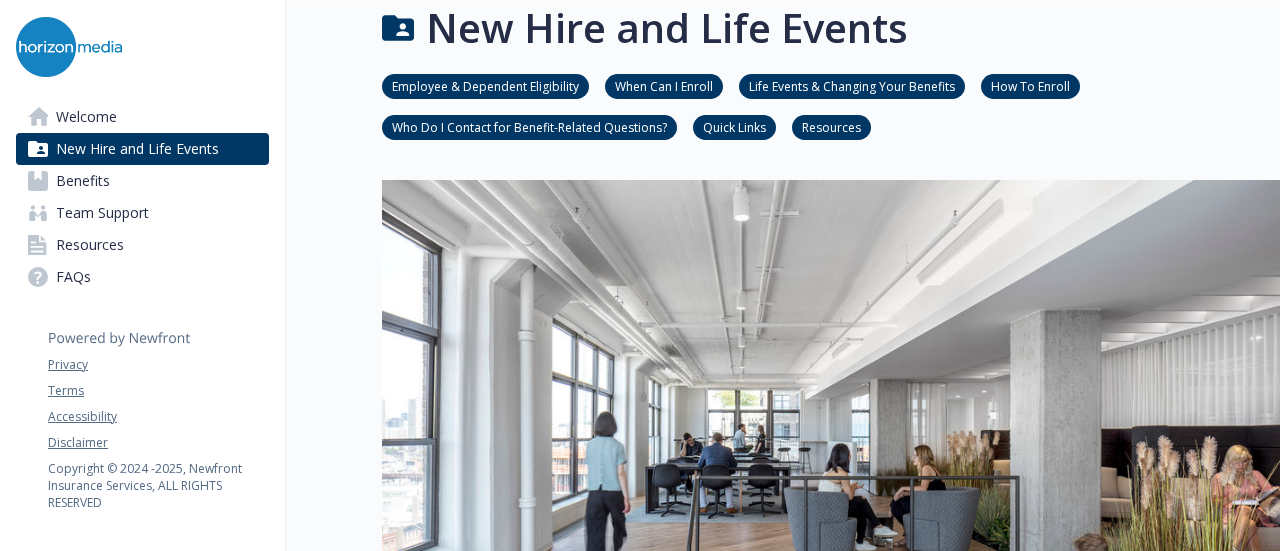 scroll, scrollTop: 0, scrollLeft: 0, axis: both 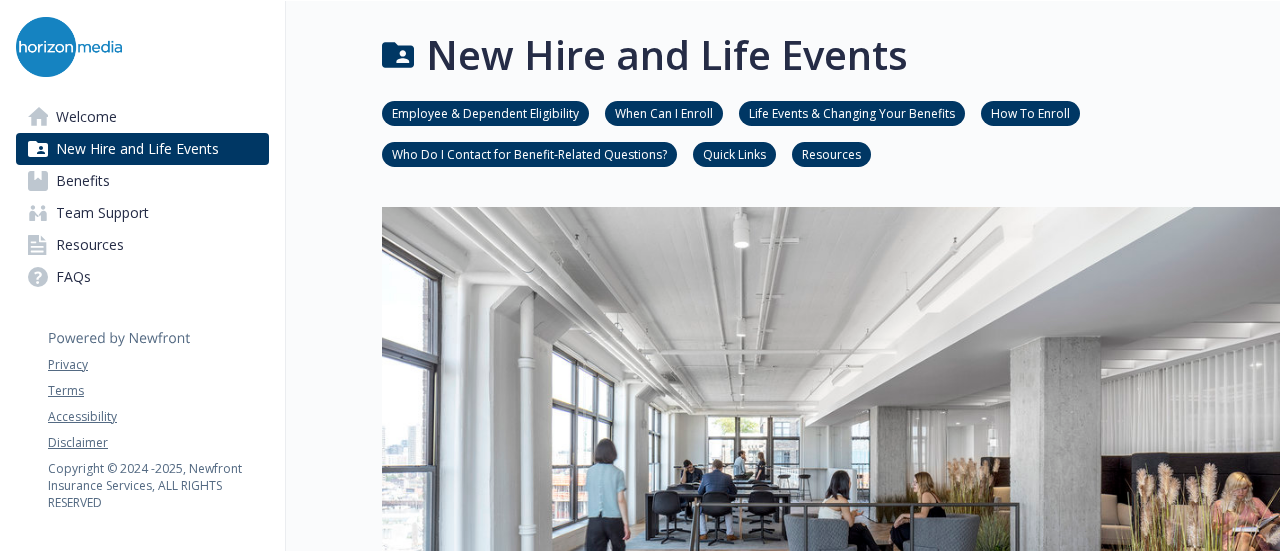 click on "Welcome" at bounding box center [142, 117] 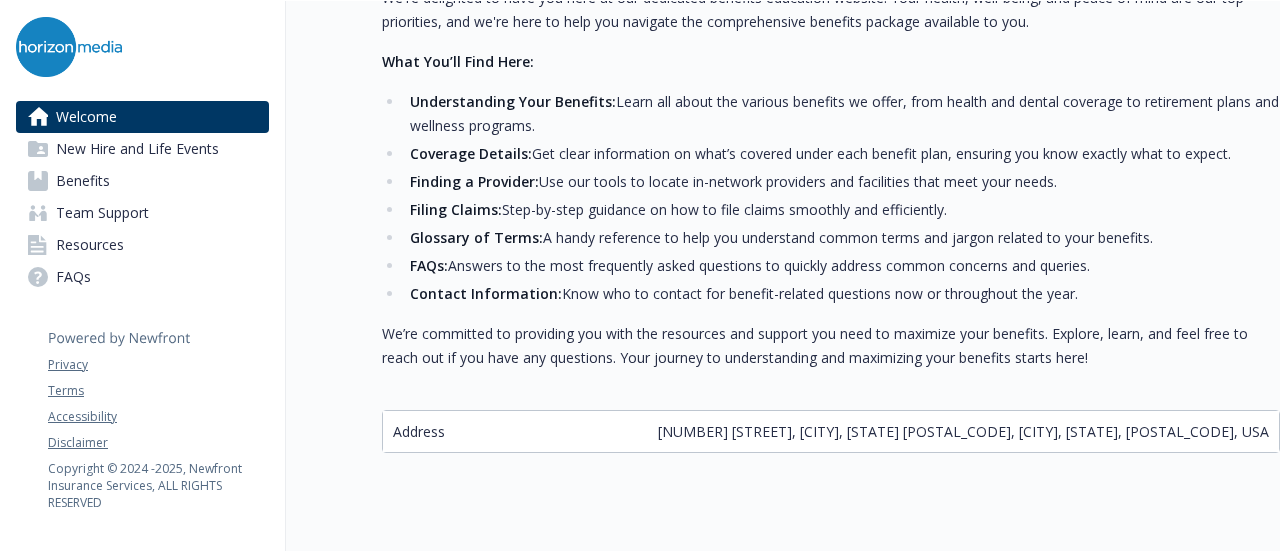 scroll, scrollTop: 900, scrollLeft: 0, axis: vertical 